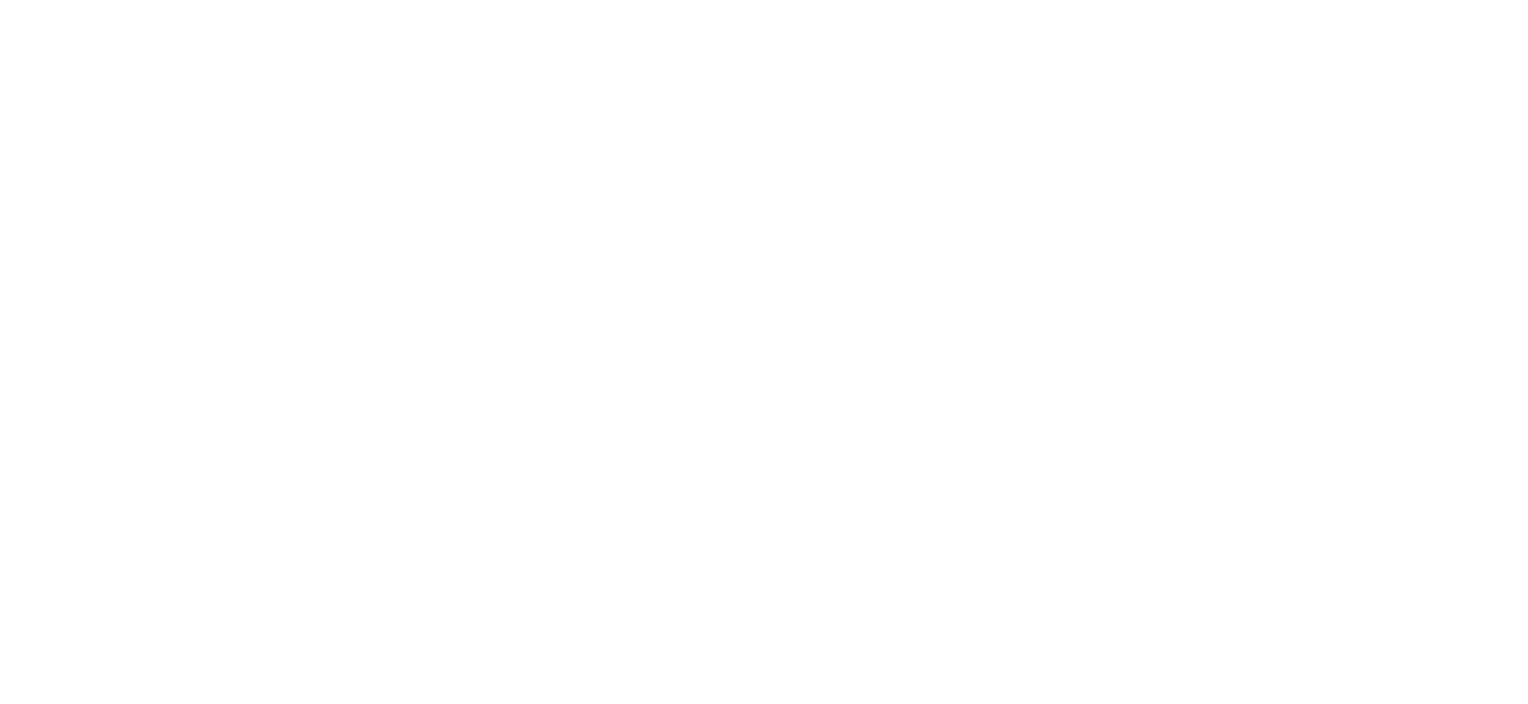 scroll, scrollTop: 0, scrollLeft: 0, axis: both 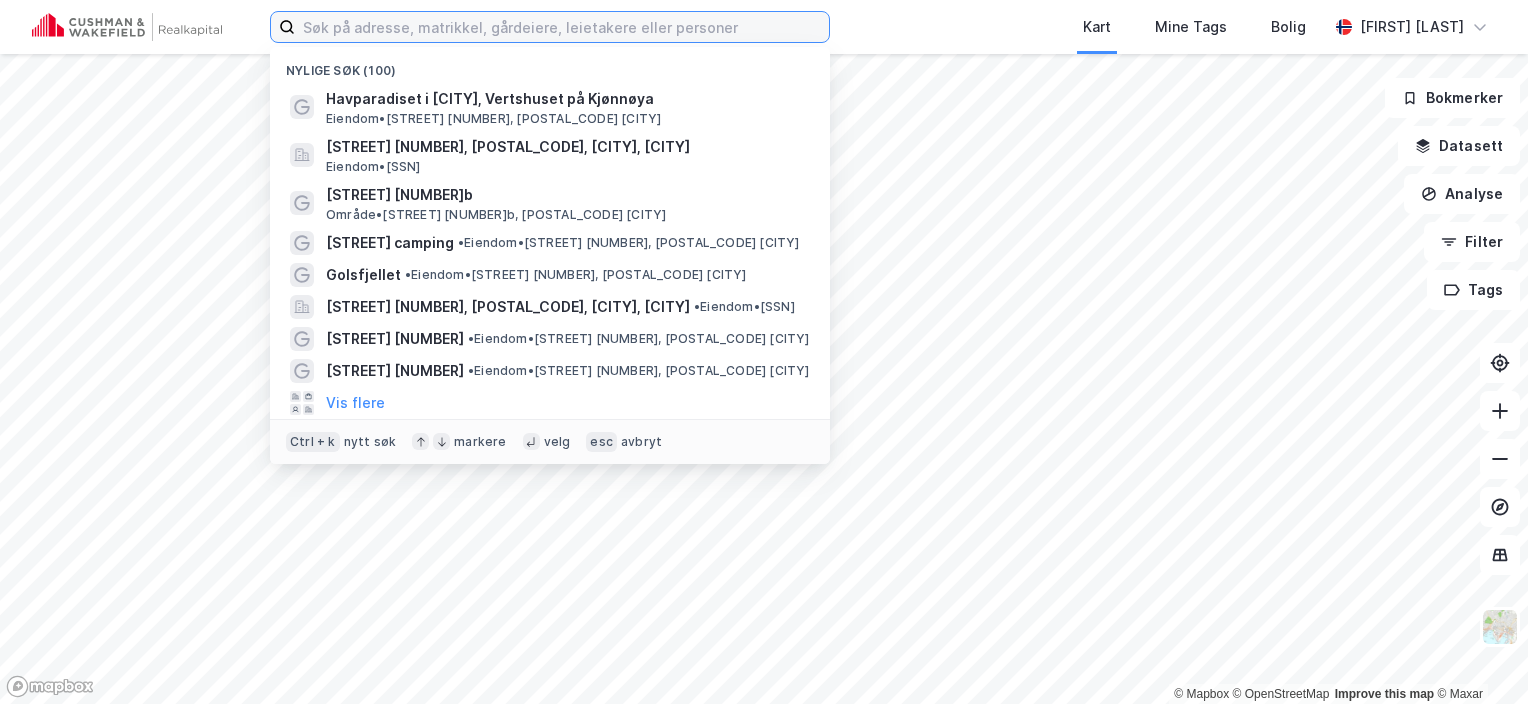 click at bounding box center (562, 27) 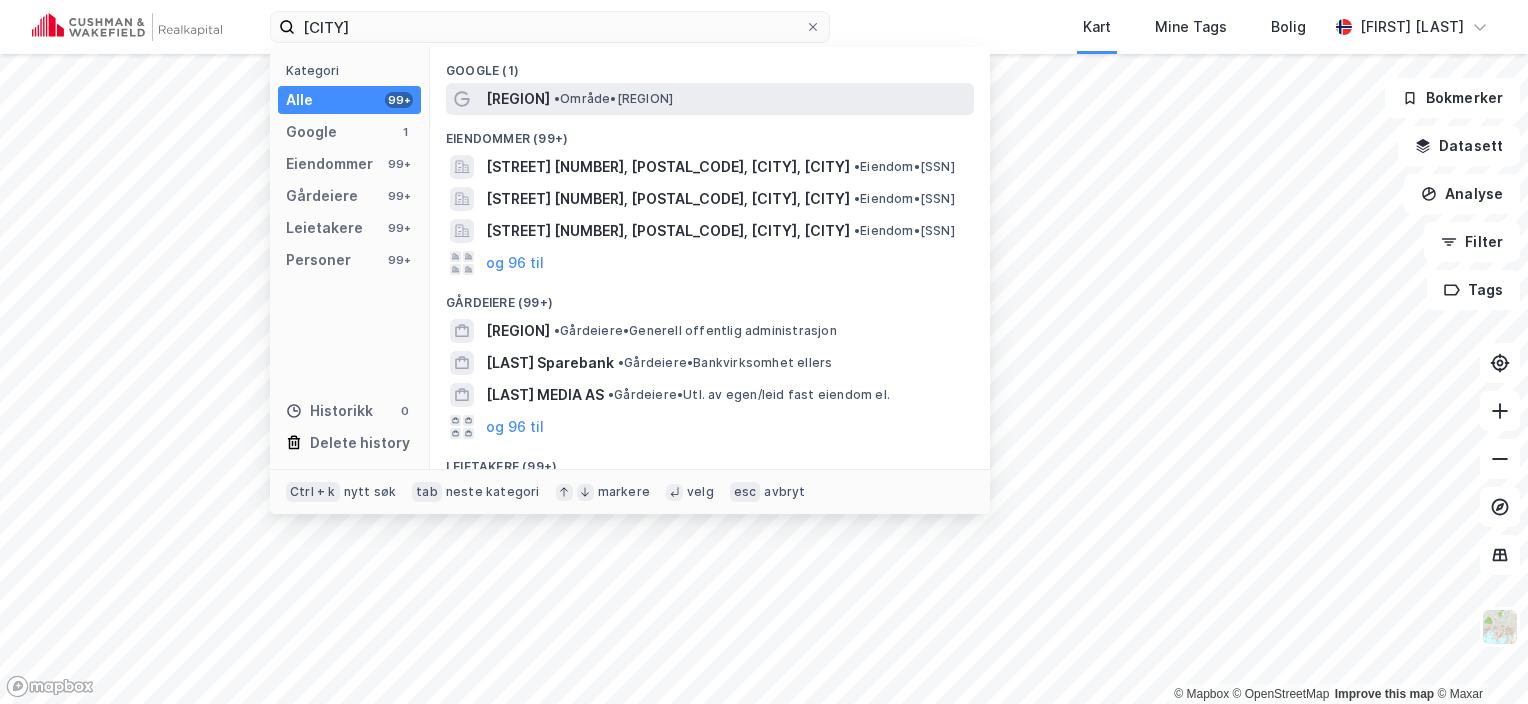 click on "•	Område	•	[CITY] kommune" at bounding box center (613, 99) 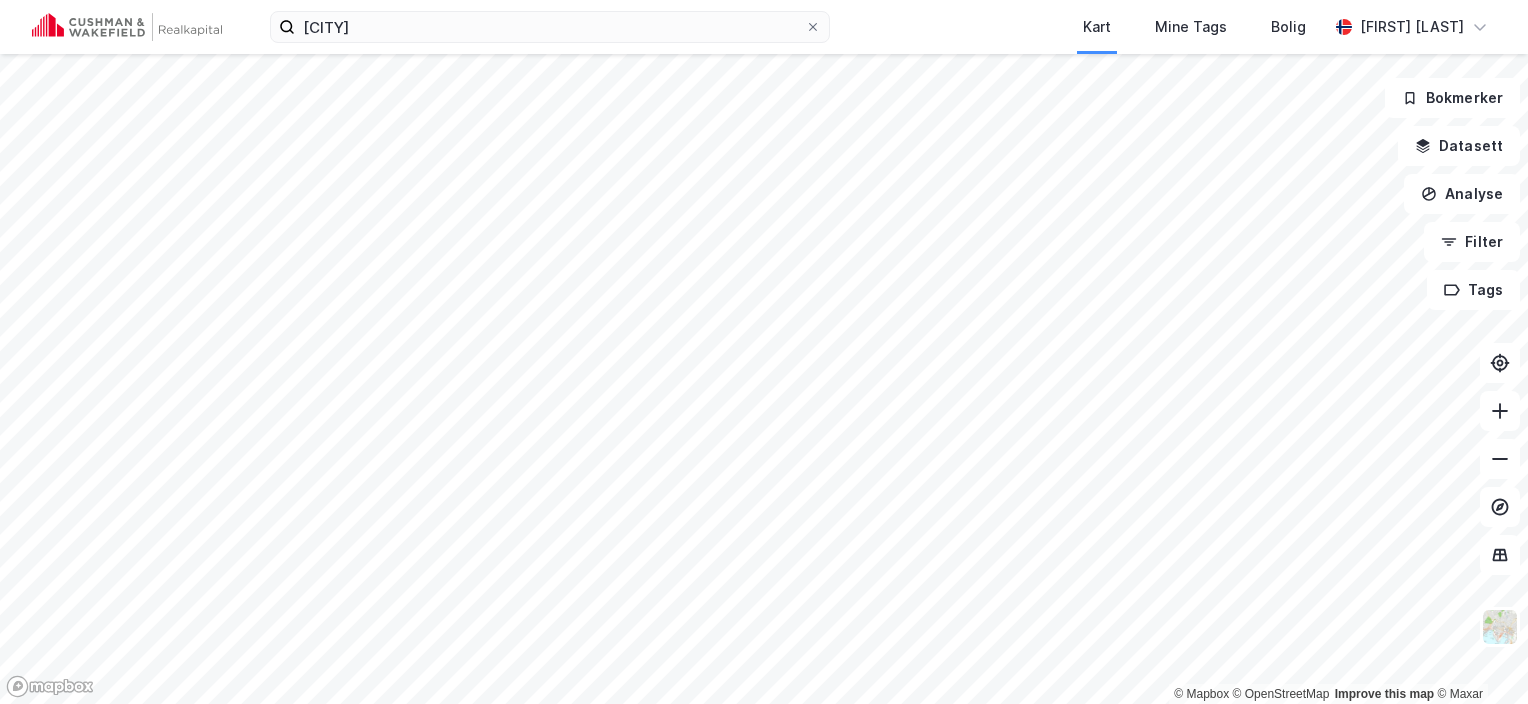 click on "© Mapbox   © OpenStreetMap   Improve this map   © Maxar Bokmerker Datasett Analyse Filter Tags" at bounding box center (764, 352) 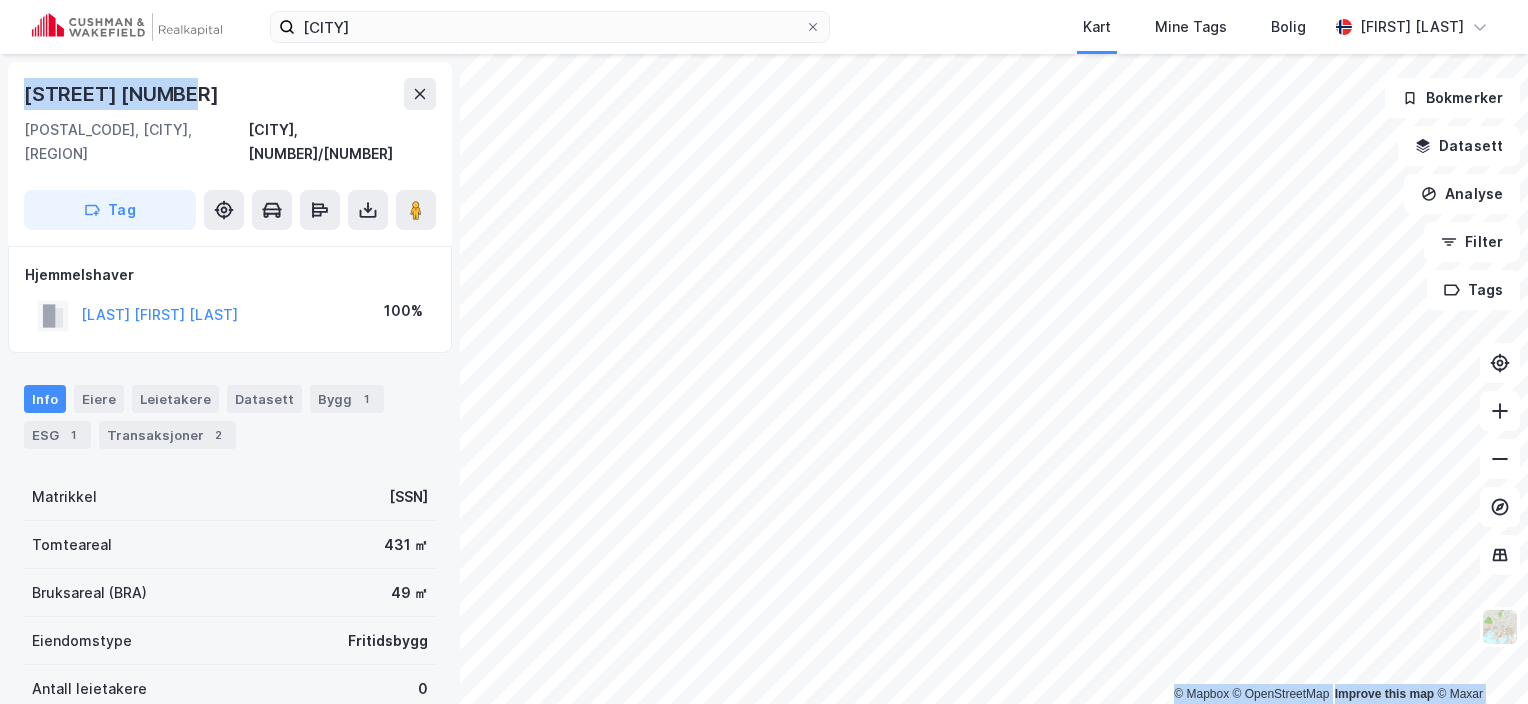 drag, startPoint x: 204, startPoint y: 92, endPoint x: -2, endPoint y: 92, distance: 206 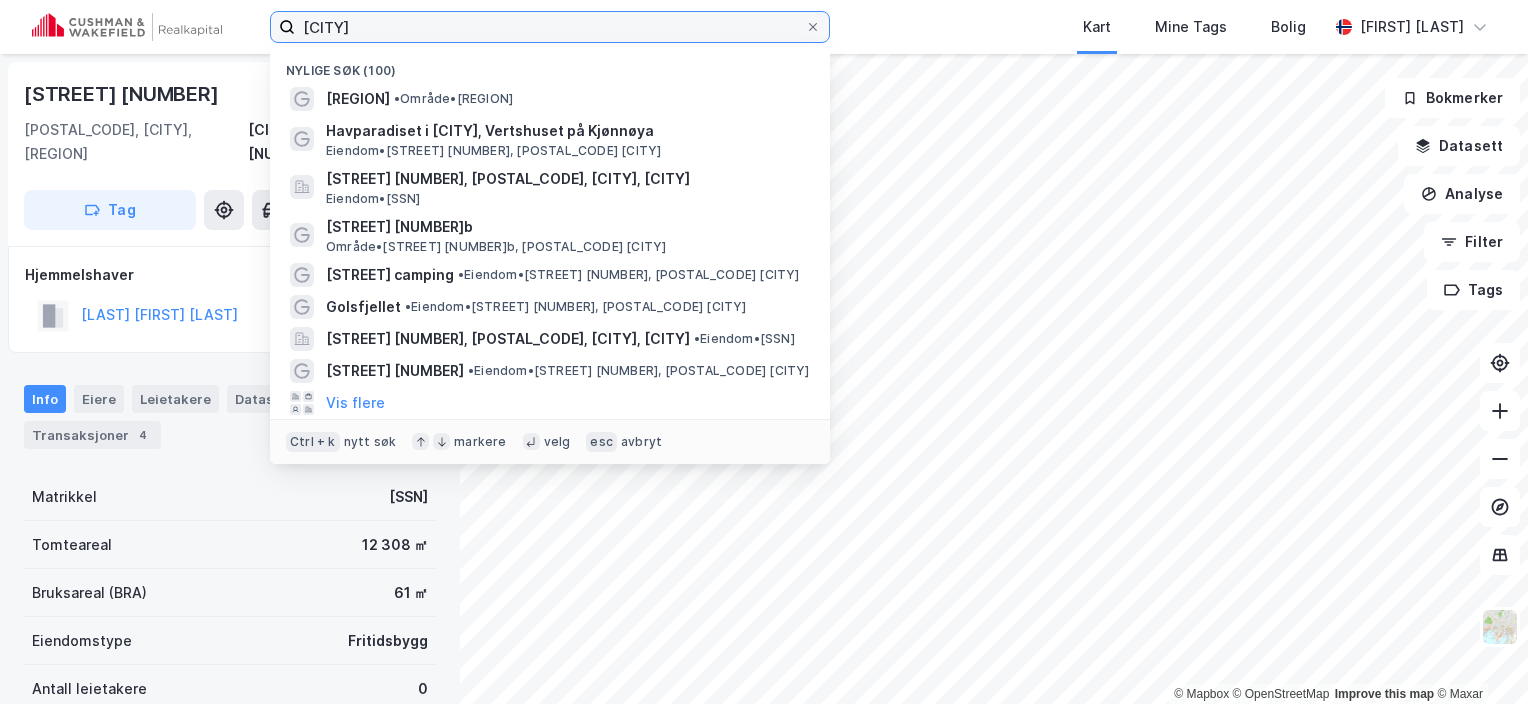 click on "[CITY]" at bounding box center [550, 27] 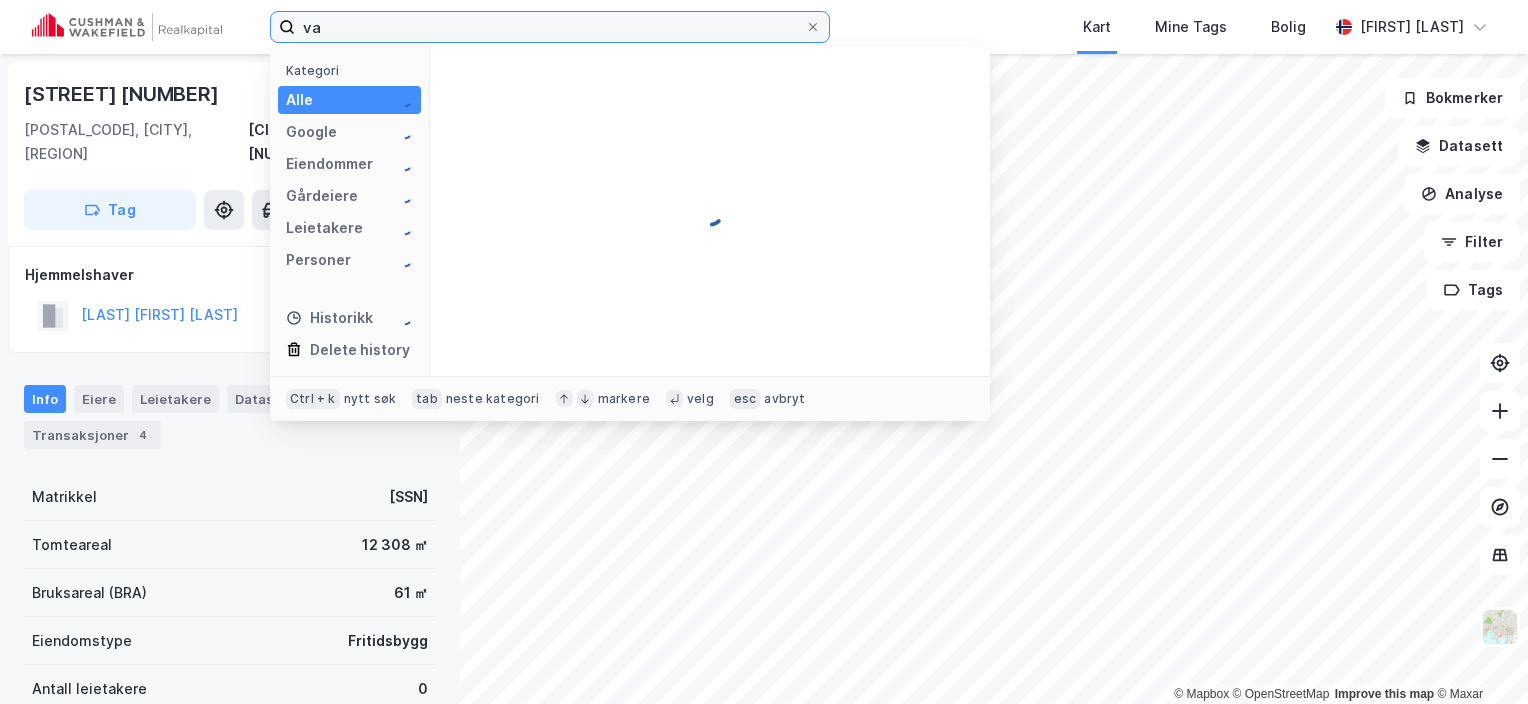 type on "v" 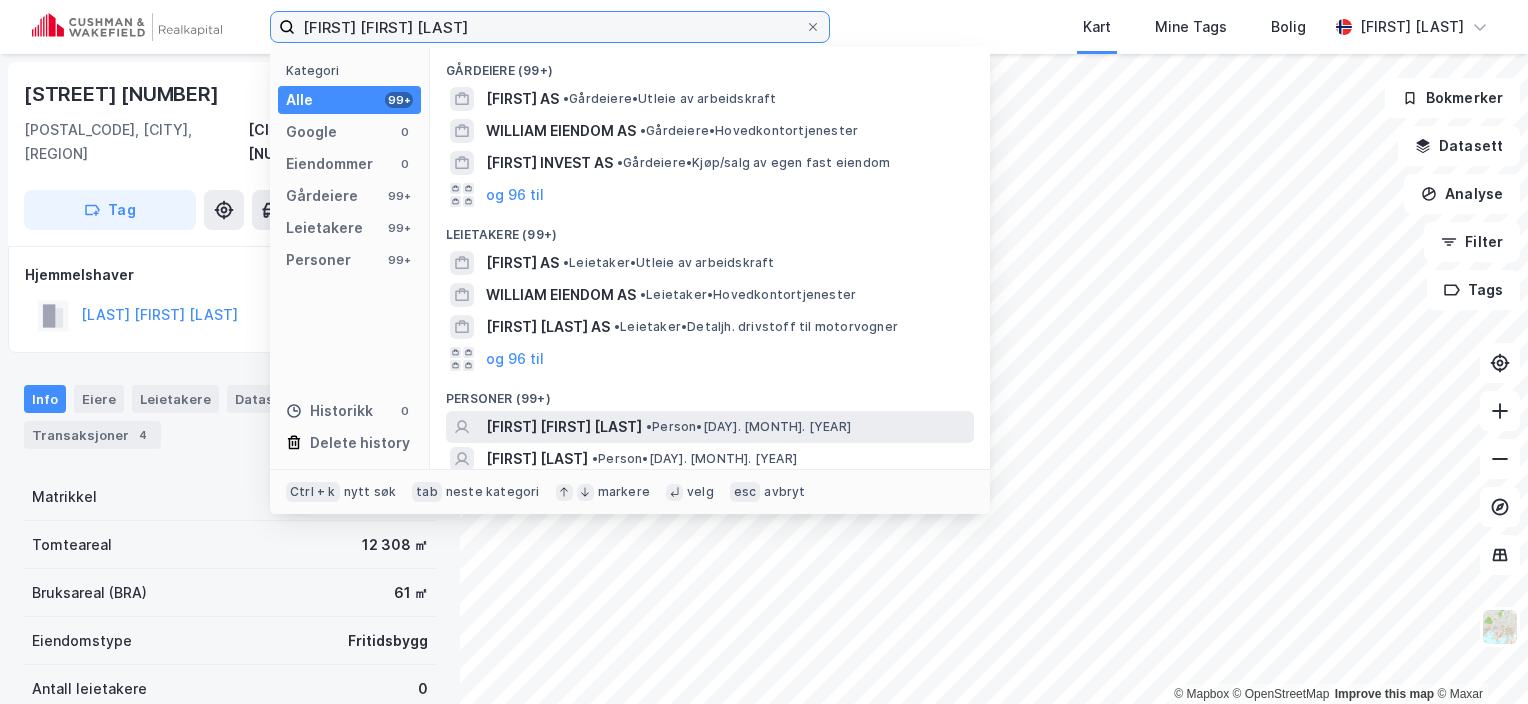 type on "[FIRST] [FIRST] [LAST]" 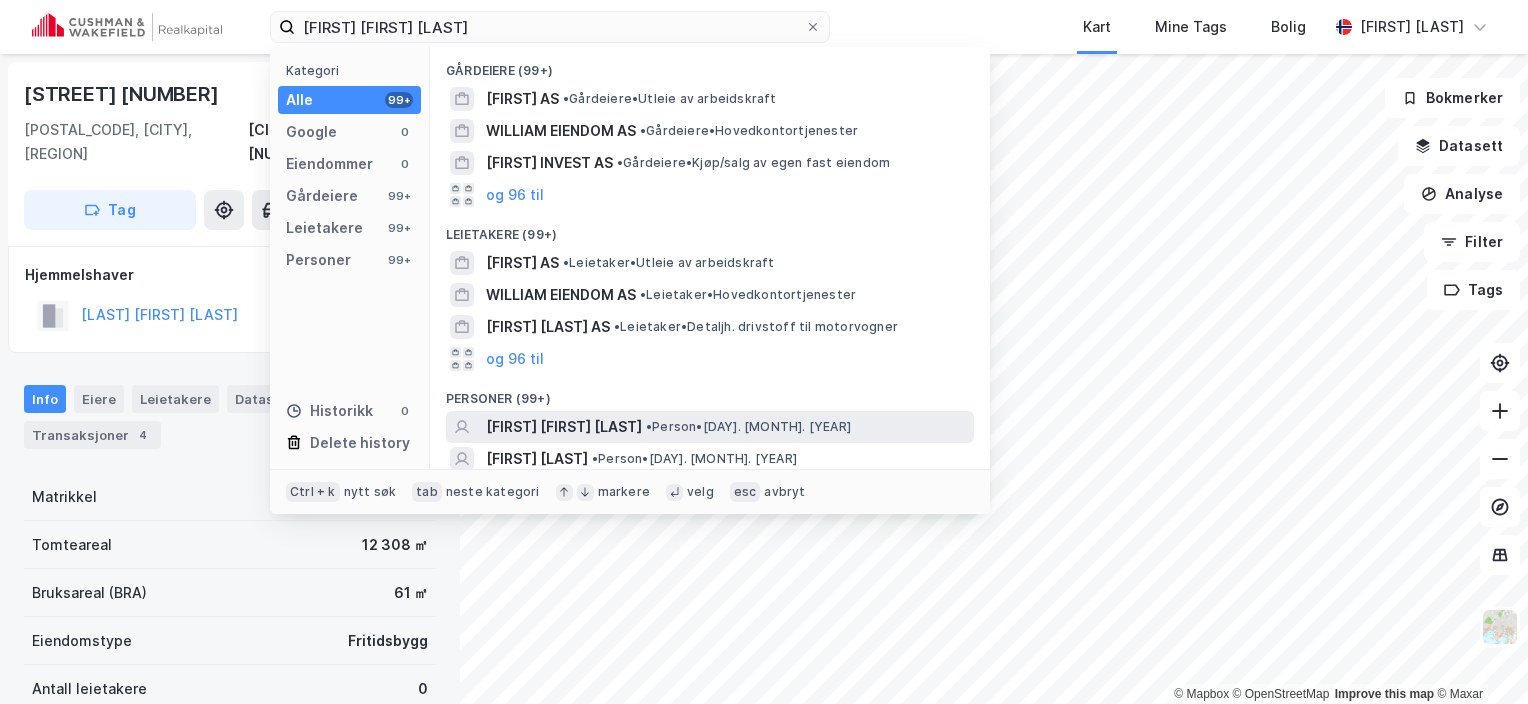 click on "[FIRST] [FIRST] [LAST]  •  Person  •  [DAY]. [MONTH]. [YEAR]" at bounding box center [728, 427] 